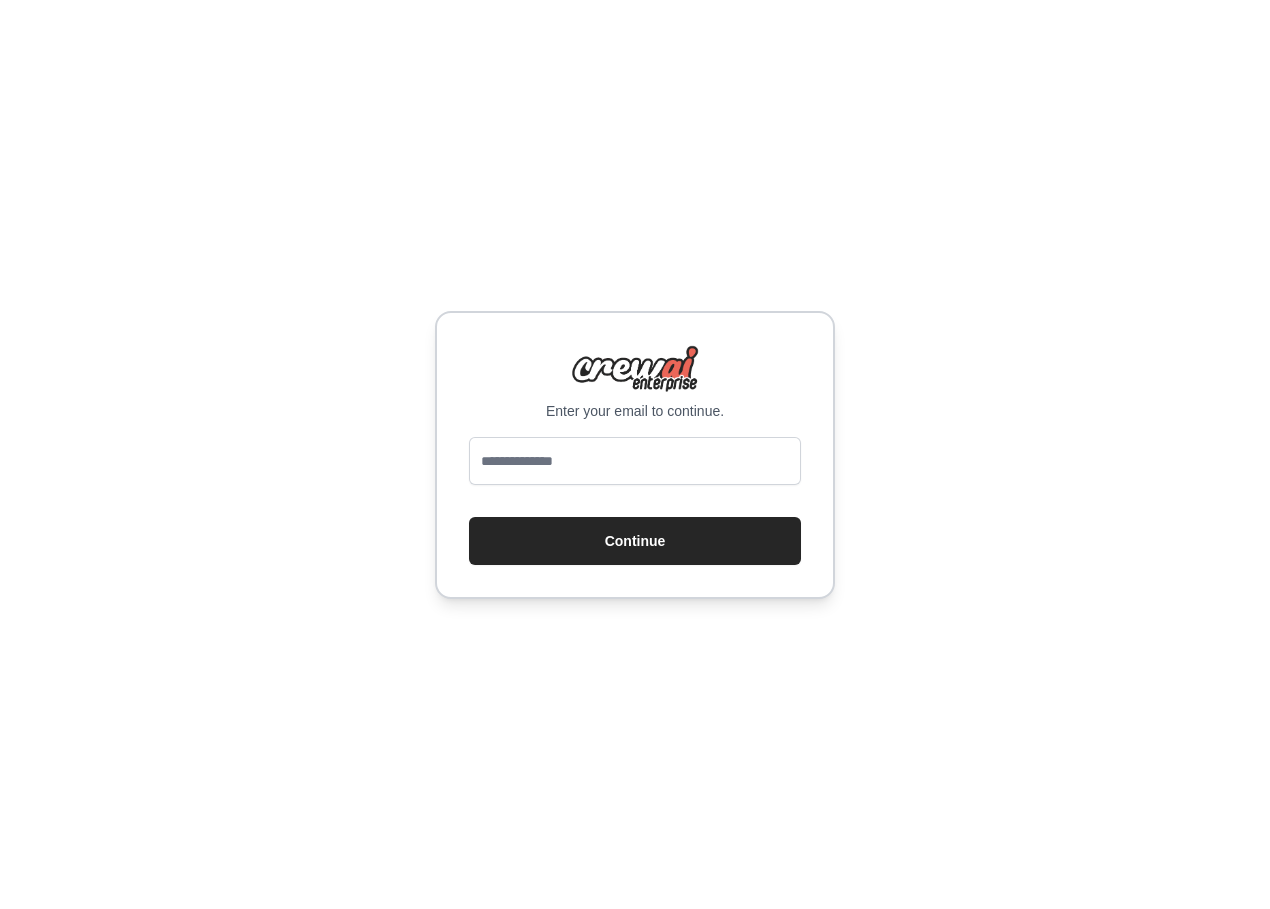 scroll, scrollTop: 0, scrollLeft: 0, axis: both 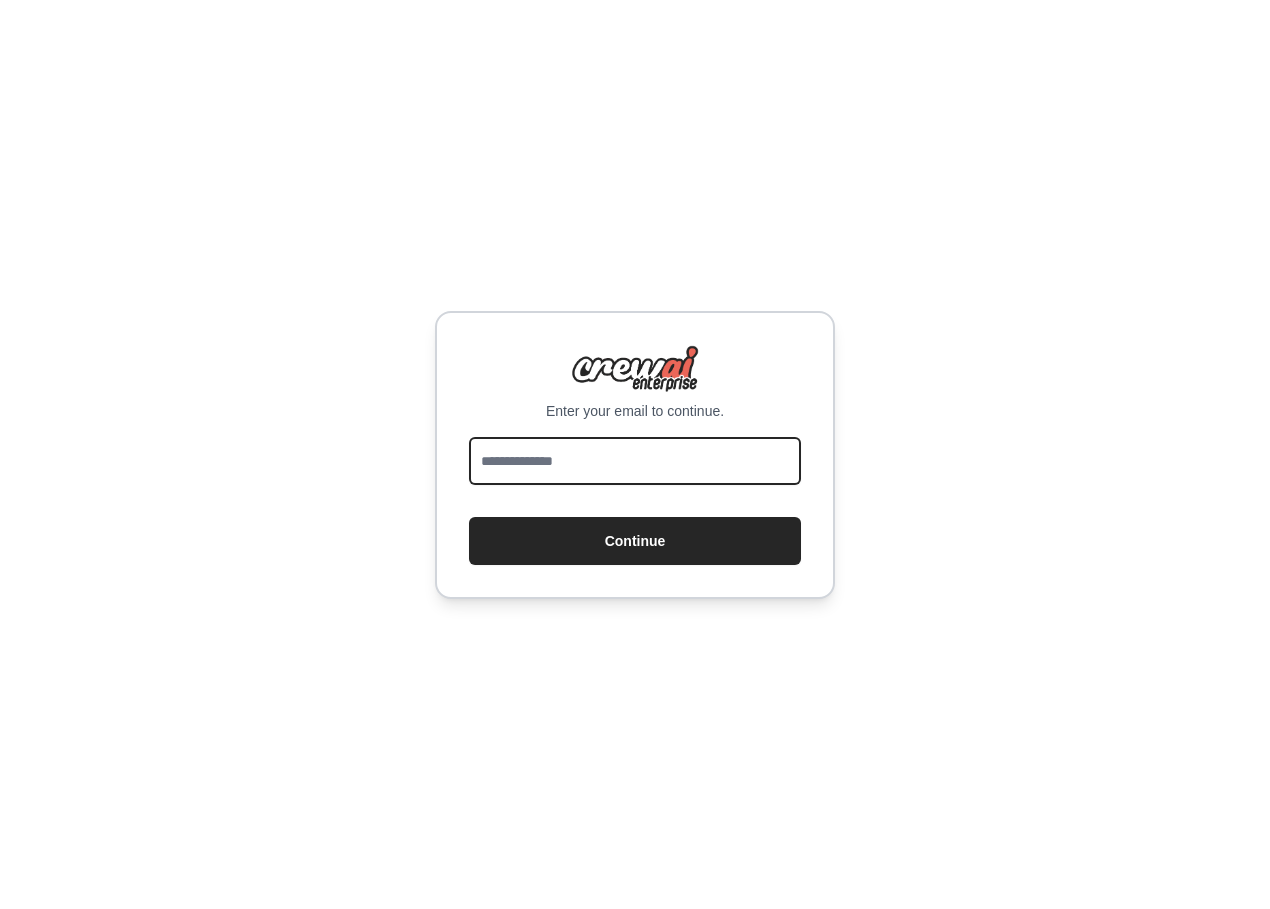 click at bounding box center (635, 461) 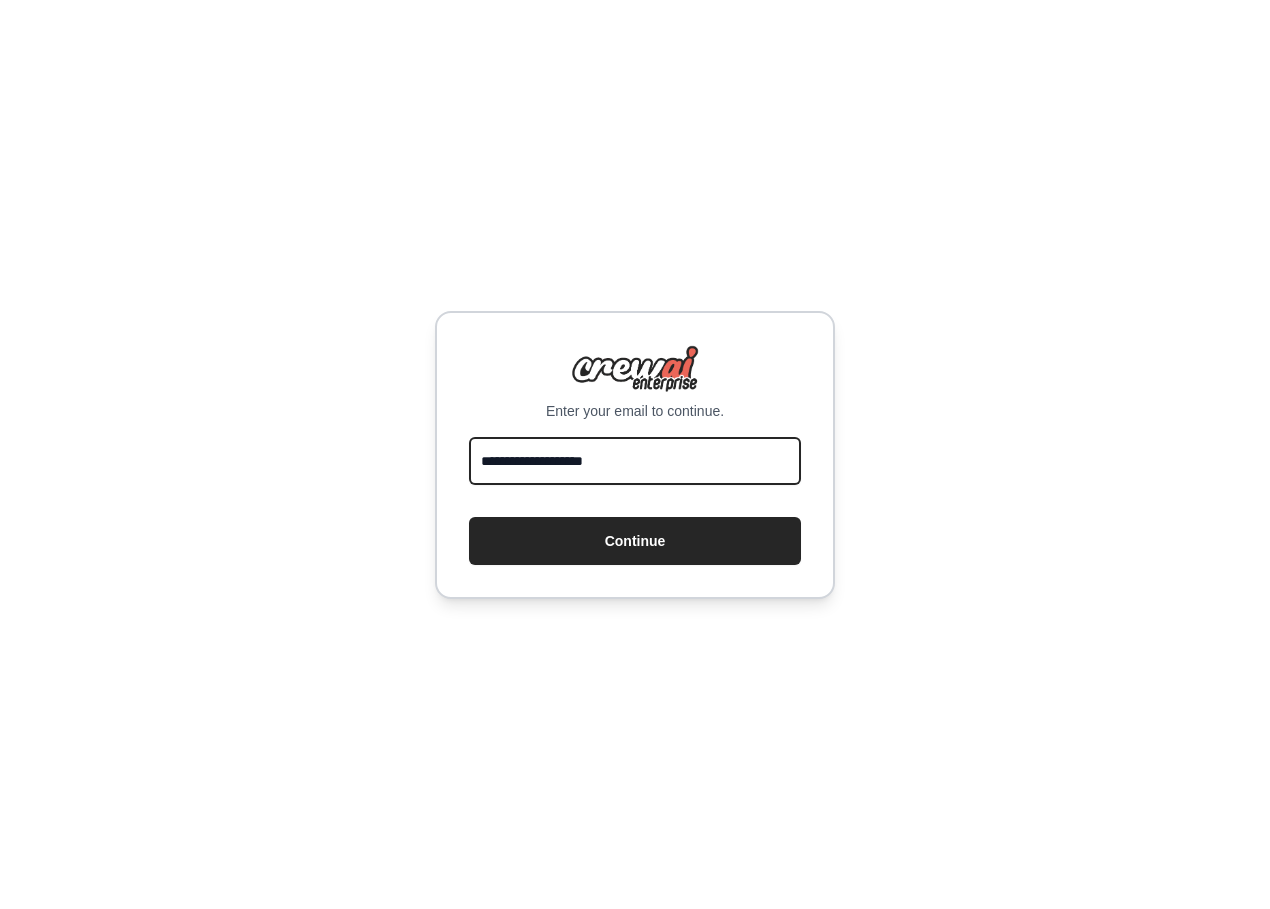 type on "**********" 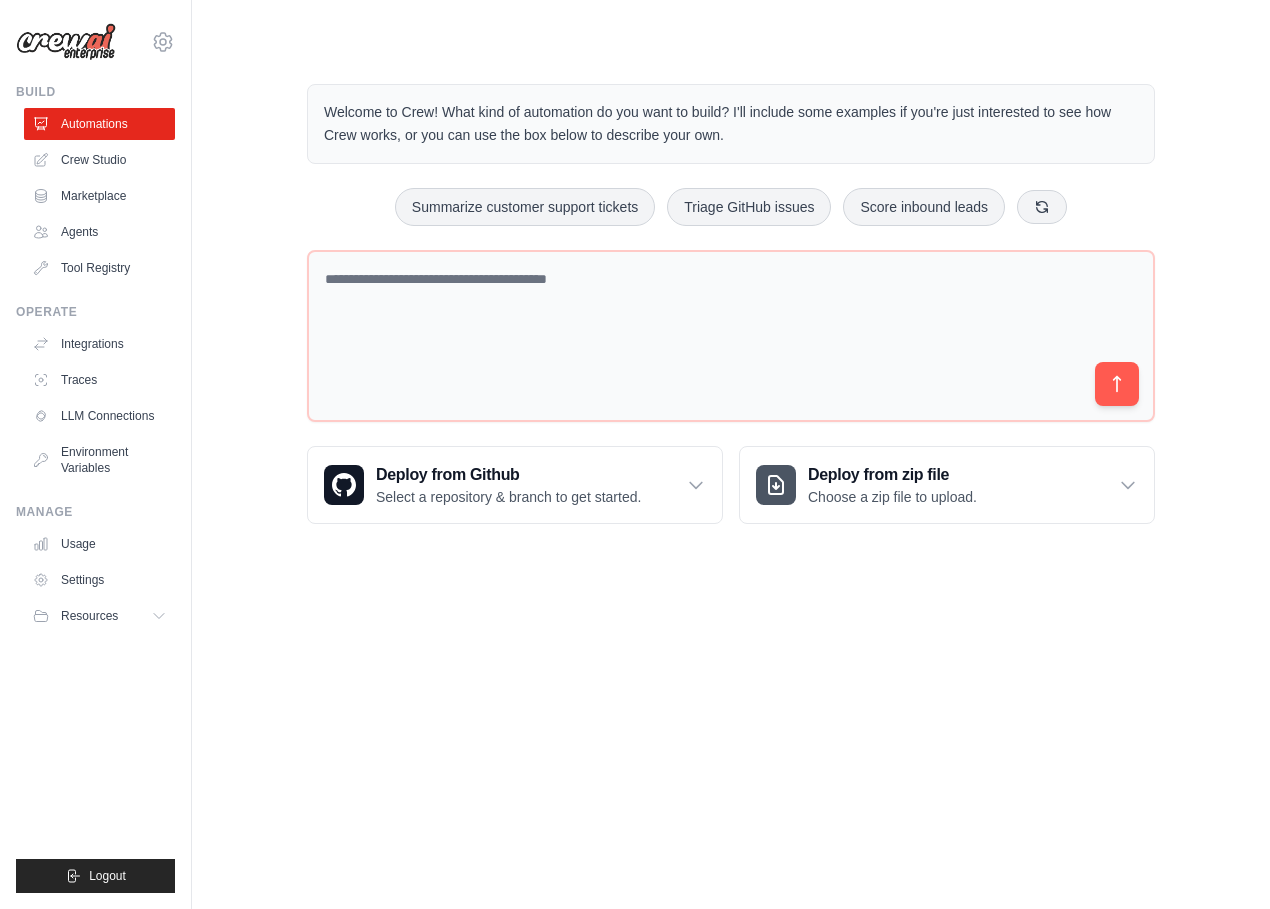scroll, scrollTop: 0, scrollLeft: 0, axis: both 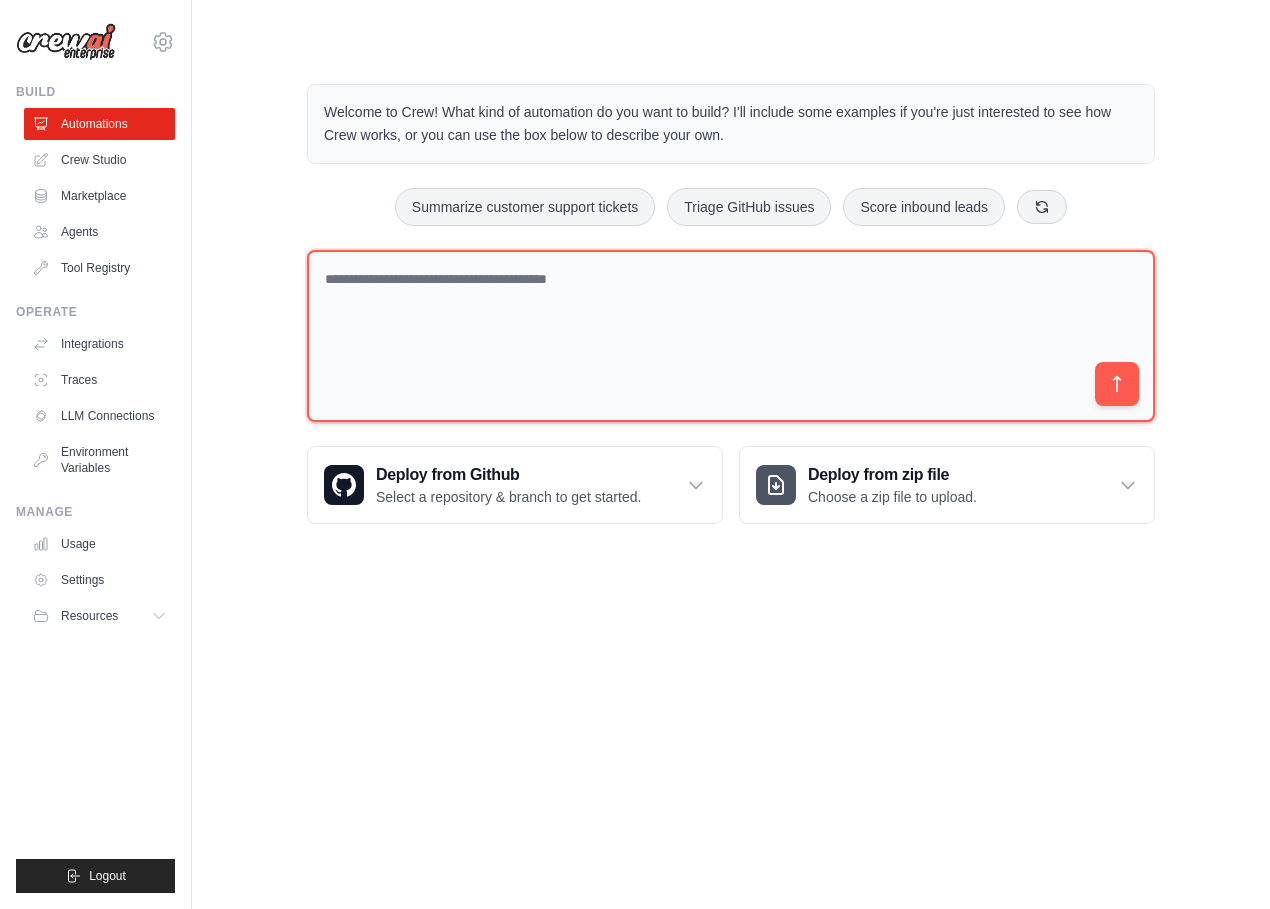 click at bounding box center (731, 336) 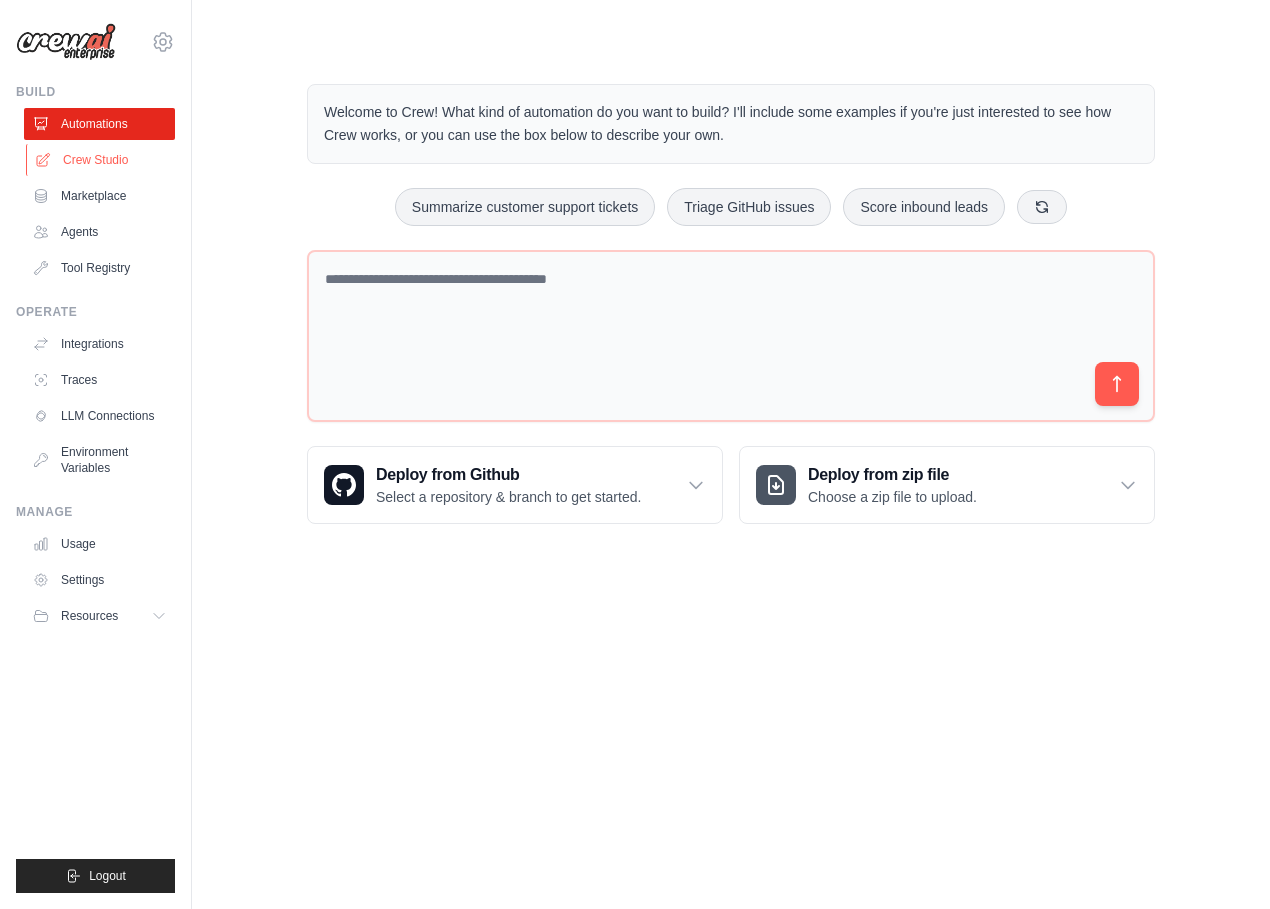 click on "Crew Studio" at bounding box center [101, 160] 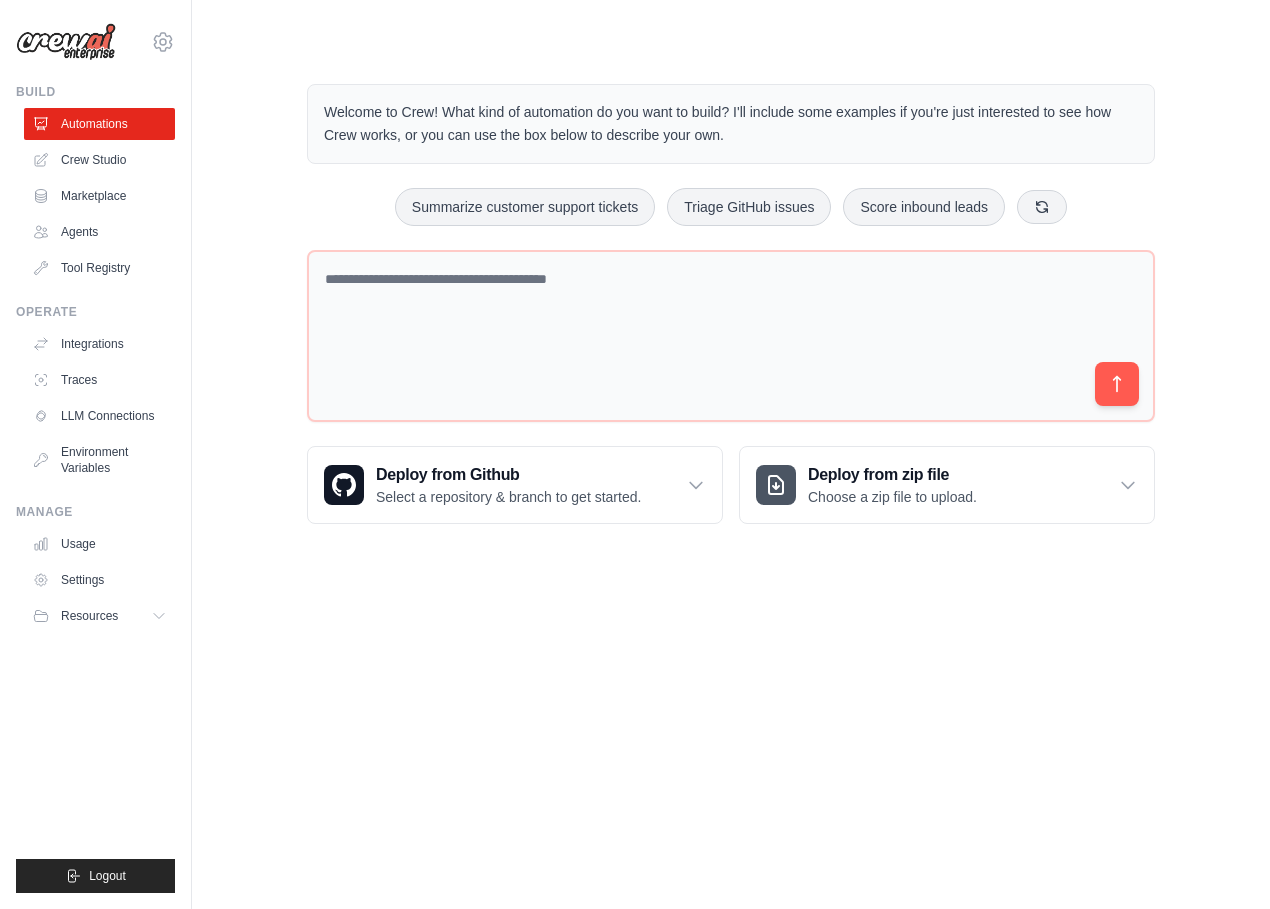 scroll, scrollTop: 0, scrollLeft: 0, axis: both 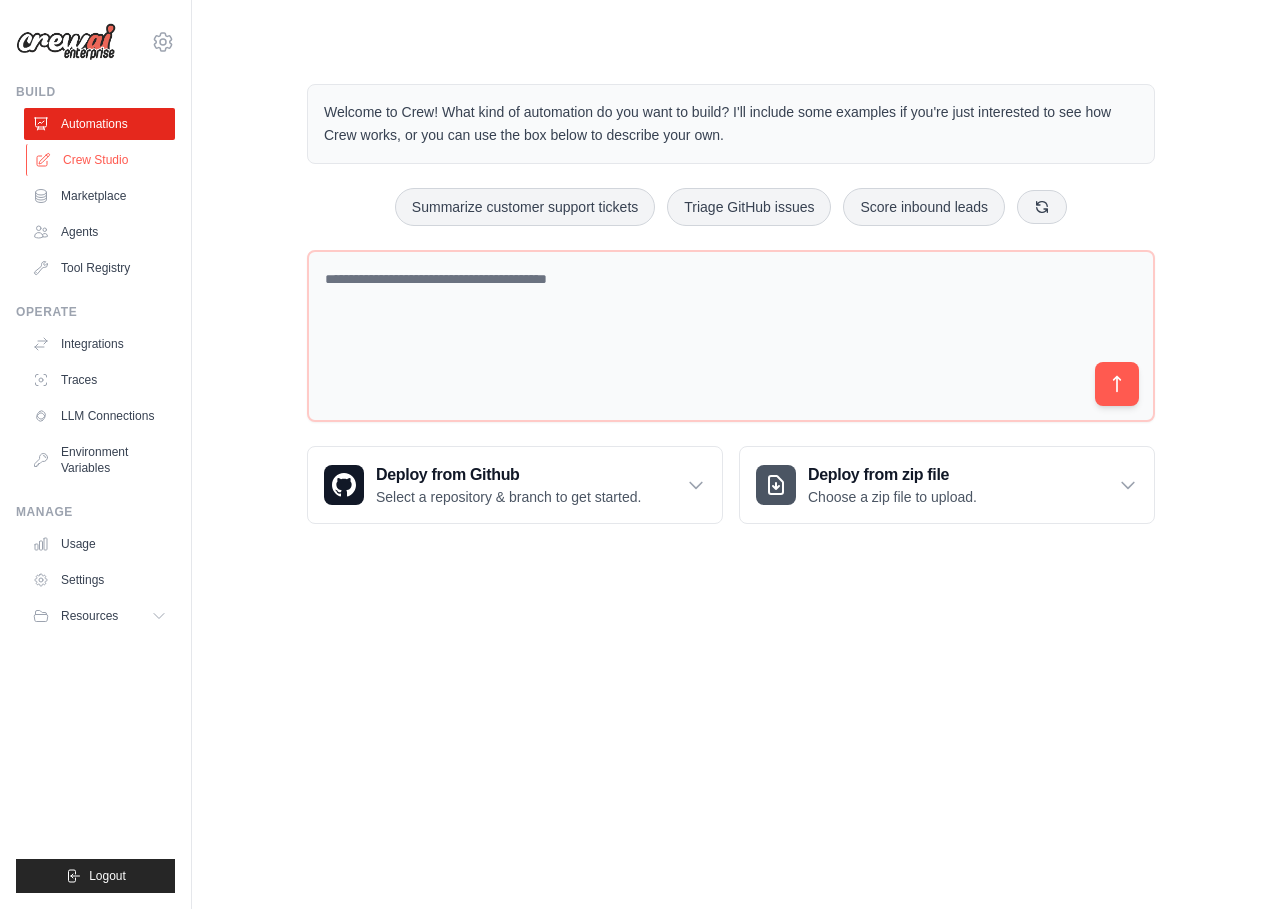 click on "Automations
Crew Studio
Marketplace
Agents
Tool Registry" at bounding box center (99, 196) 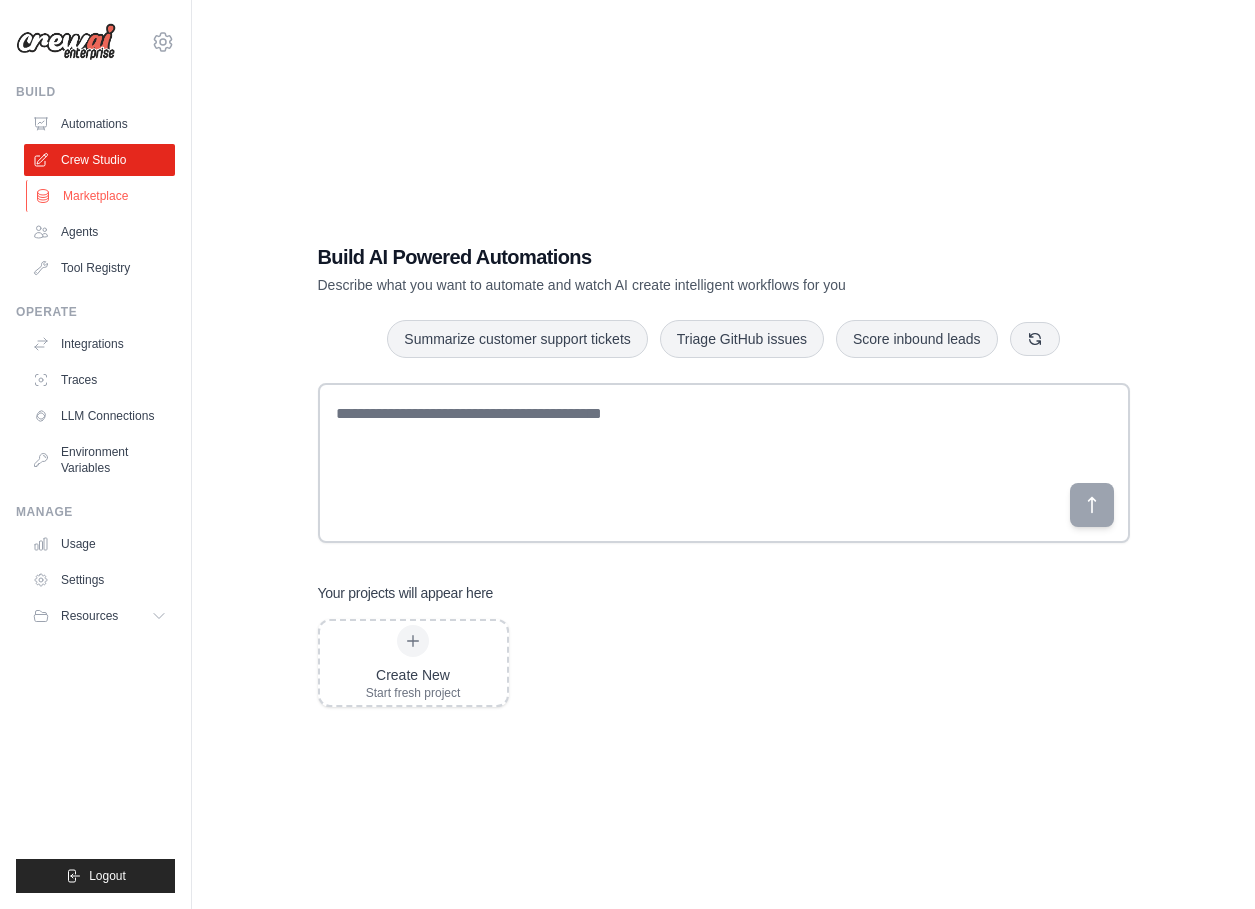 scroll, scrollTop: 0, scrollLeft: 0, axis: both 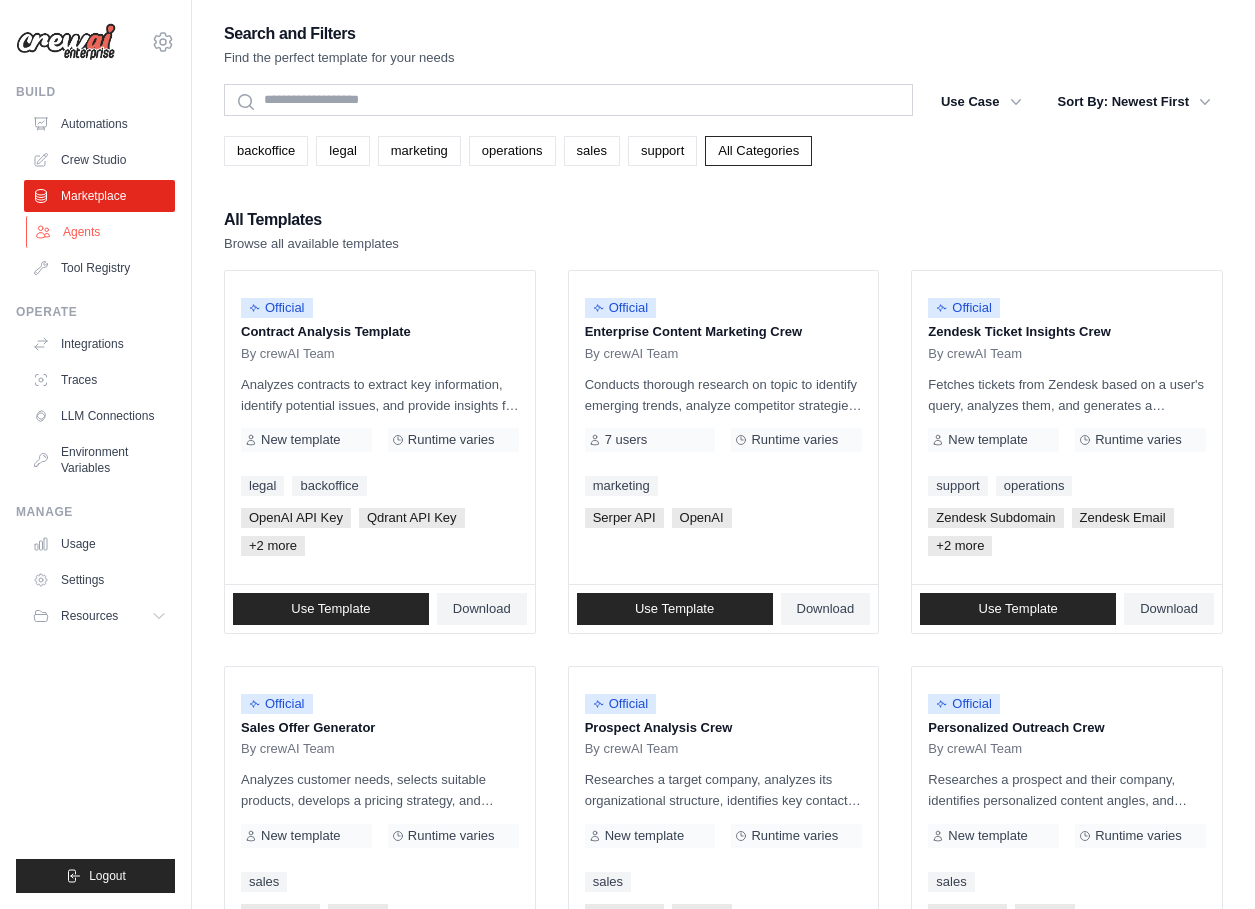 click on "Agents" at bounding box center [101, 232] 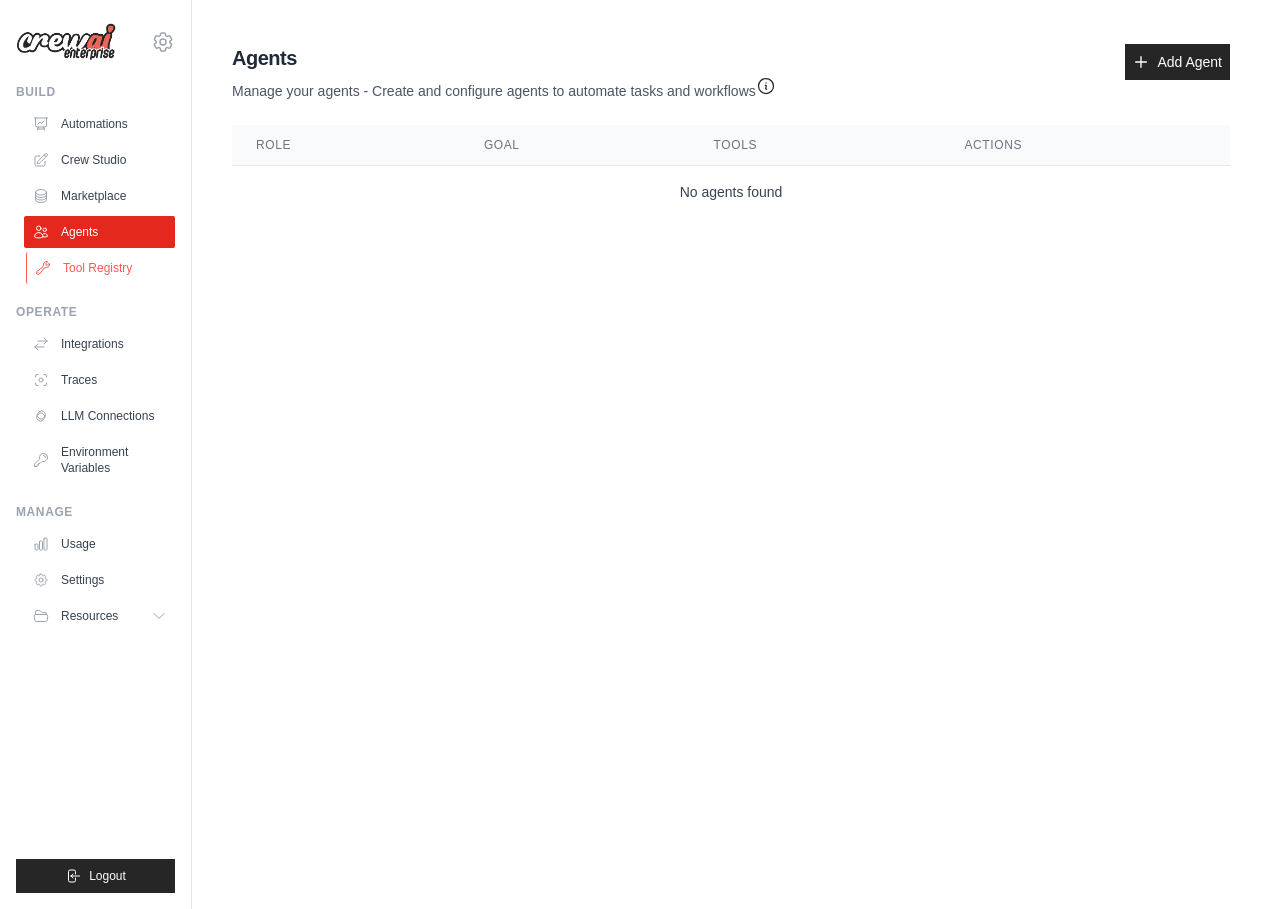 click on "Tool Registry" at bounding box center [101, 268] 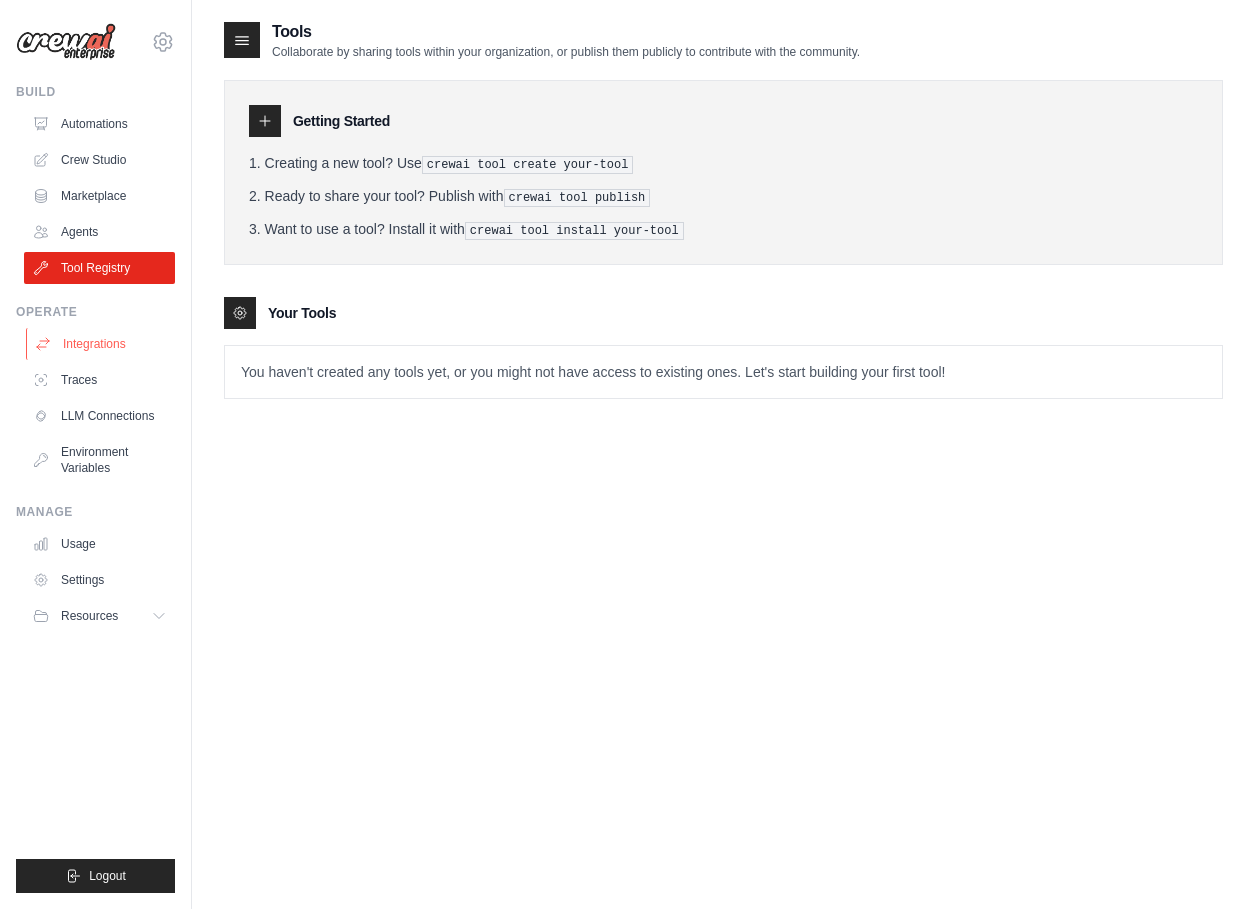 click on "Integrations" at bounding box center (101, 344) 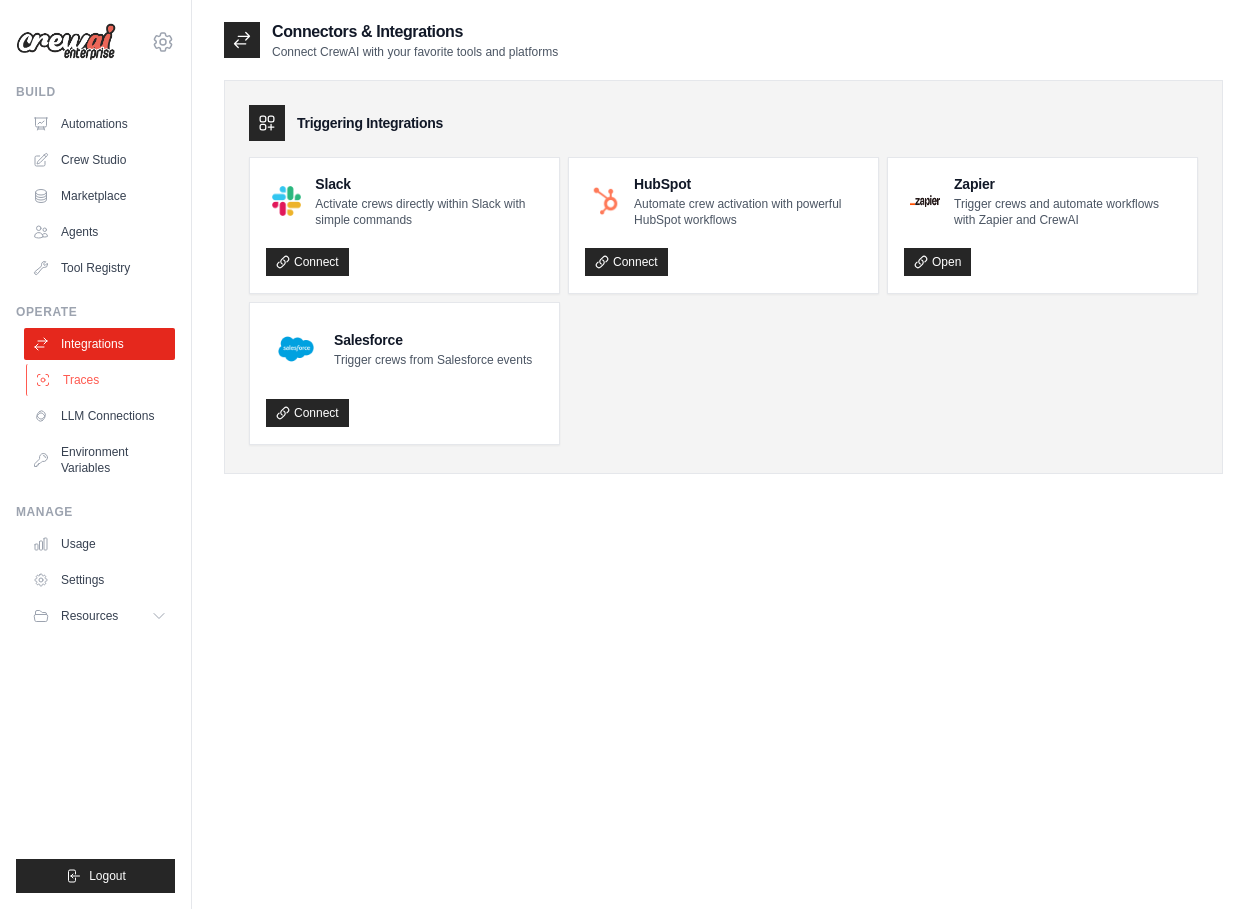 click on "Traces" at bounding box center [101, 380] 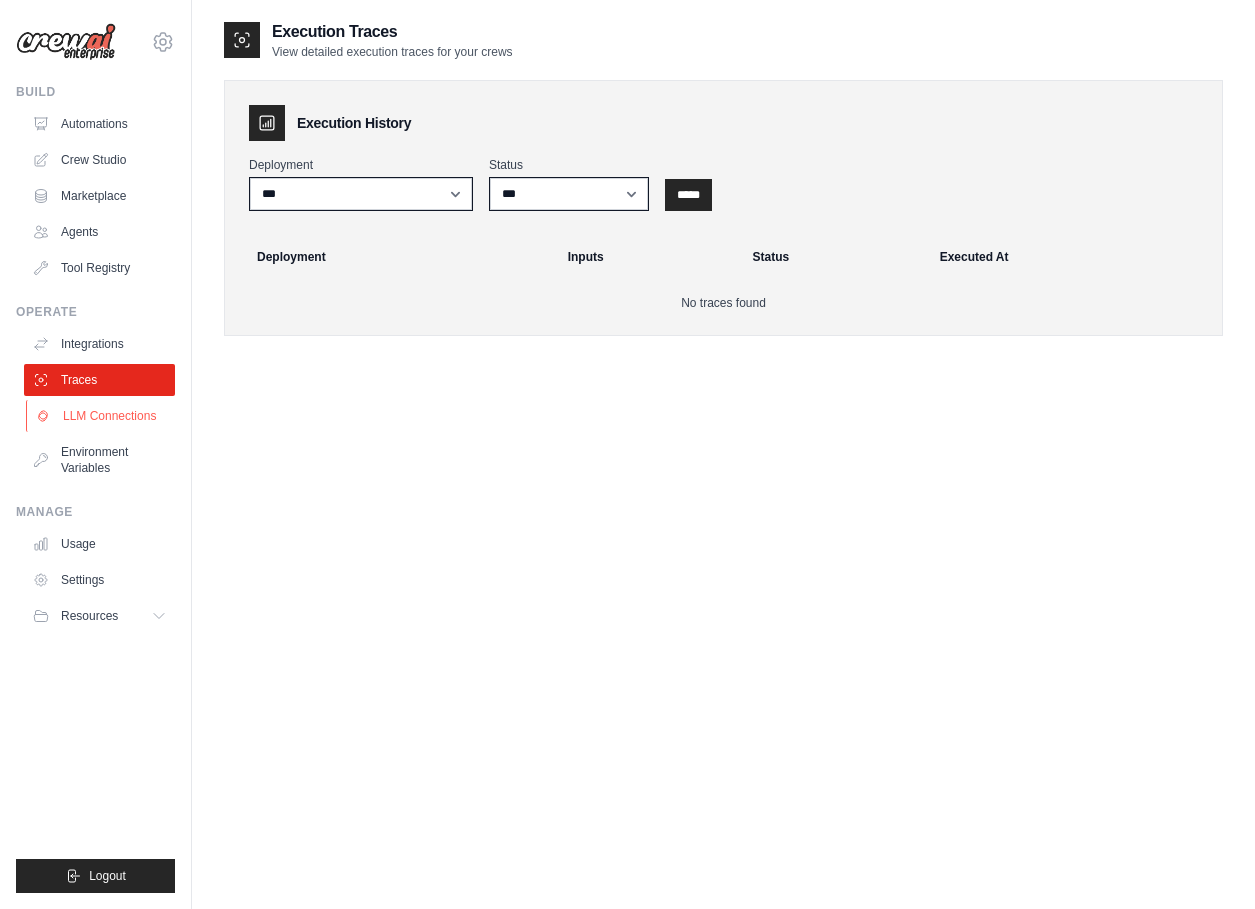 click on "LLM Connections" at bounding box center (101, 416) 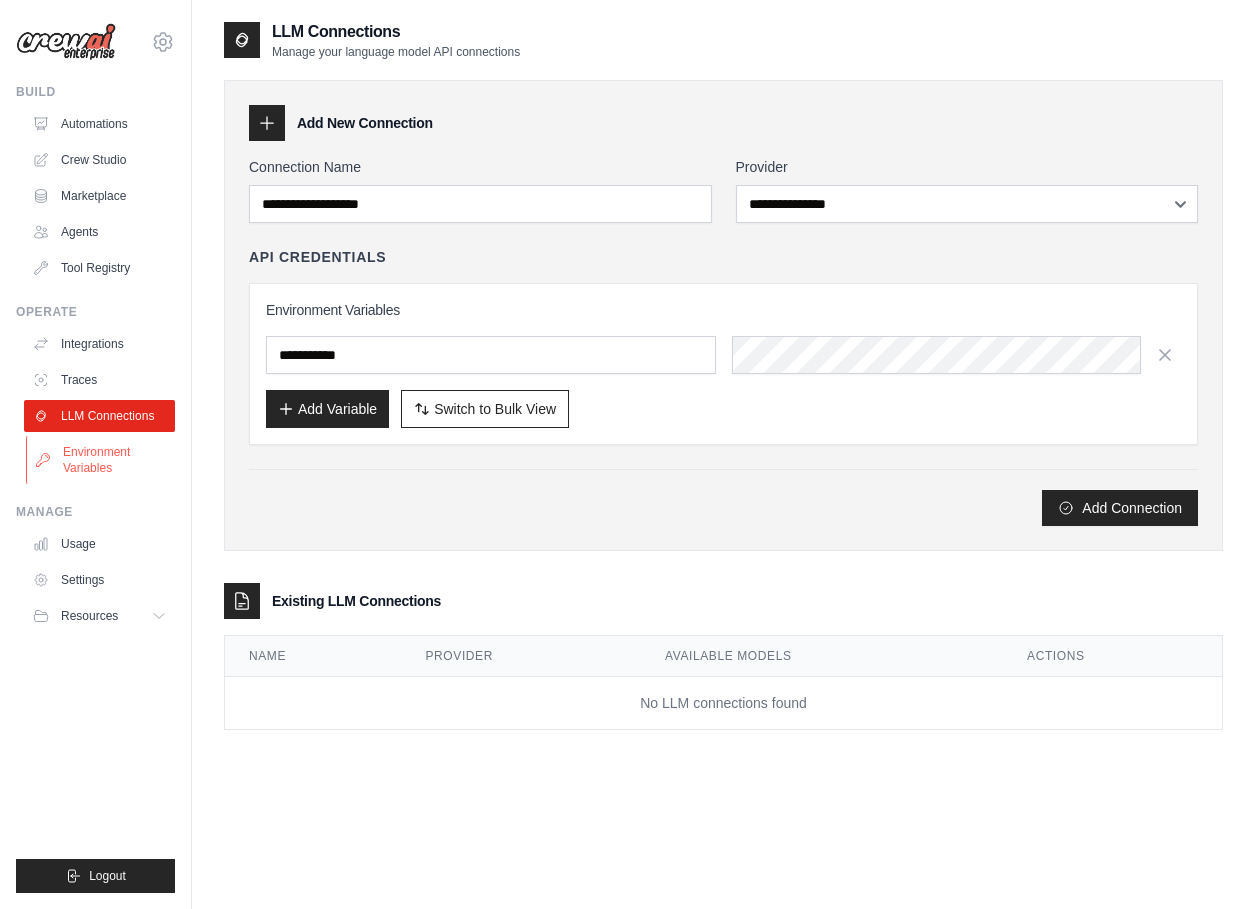 click on "Environment Variables" at bounding box center (101, 460) 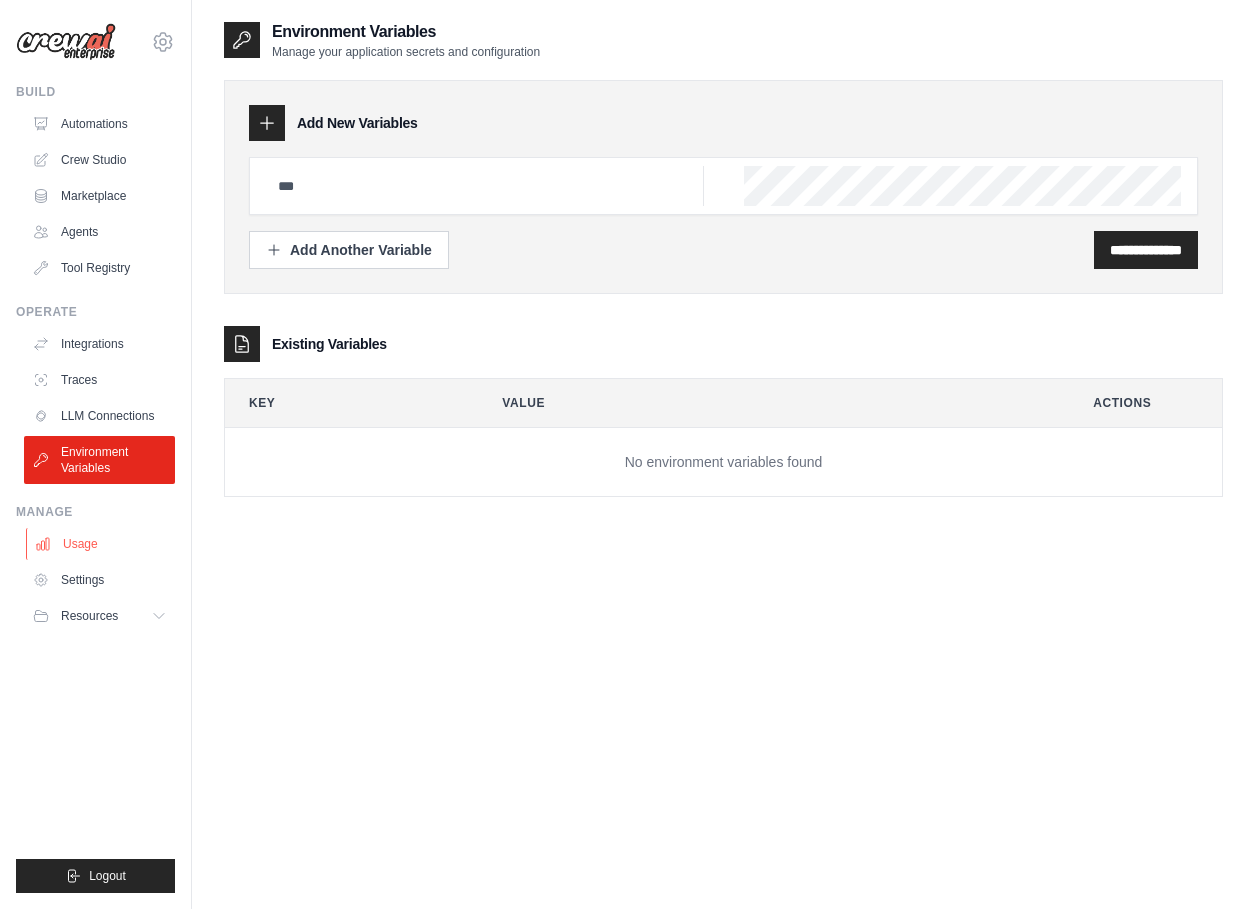 click on "Usage" at bounding box center [101, 544] 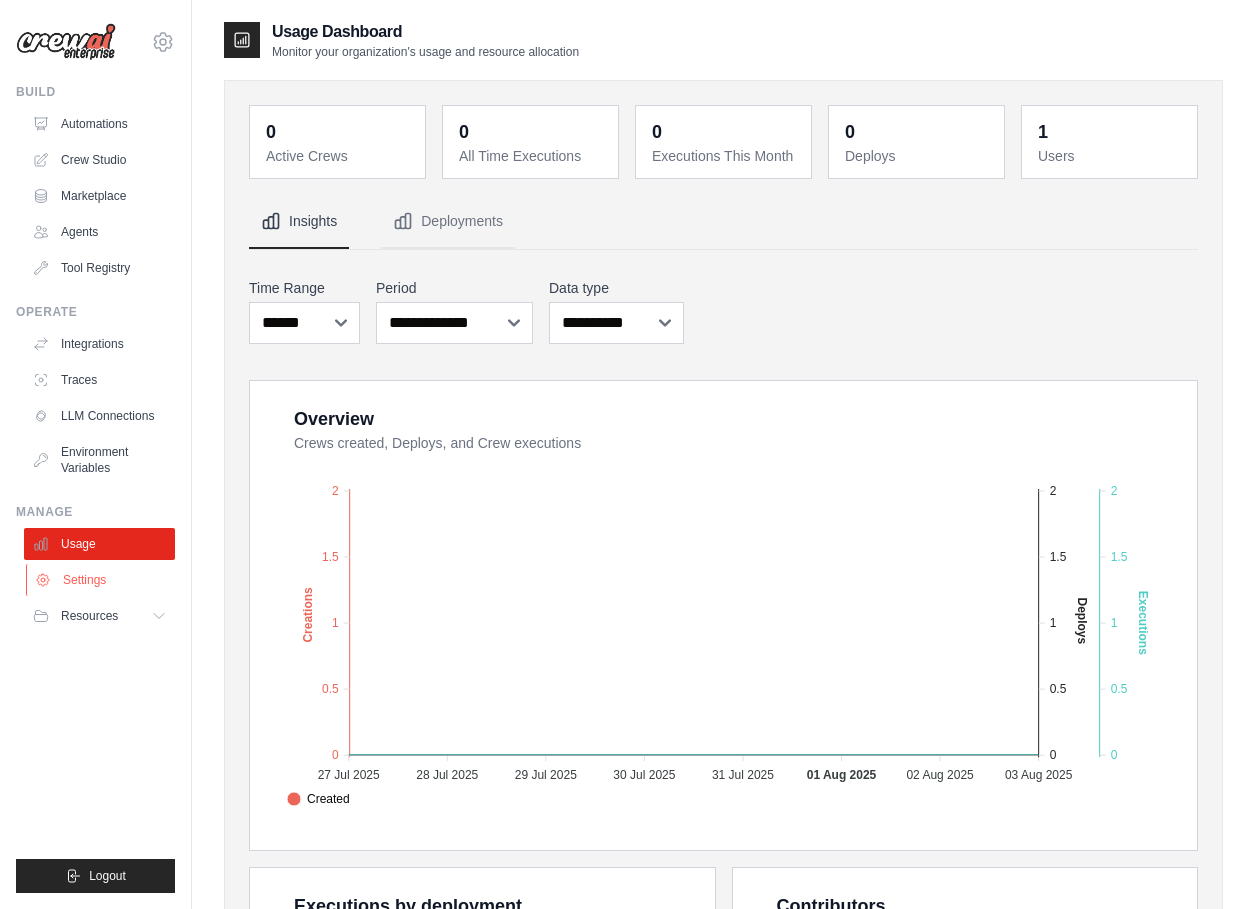 click on "Settings" at bounding box center (101, 580) 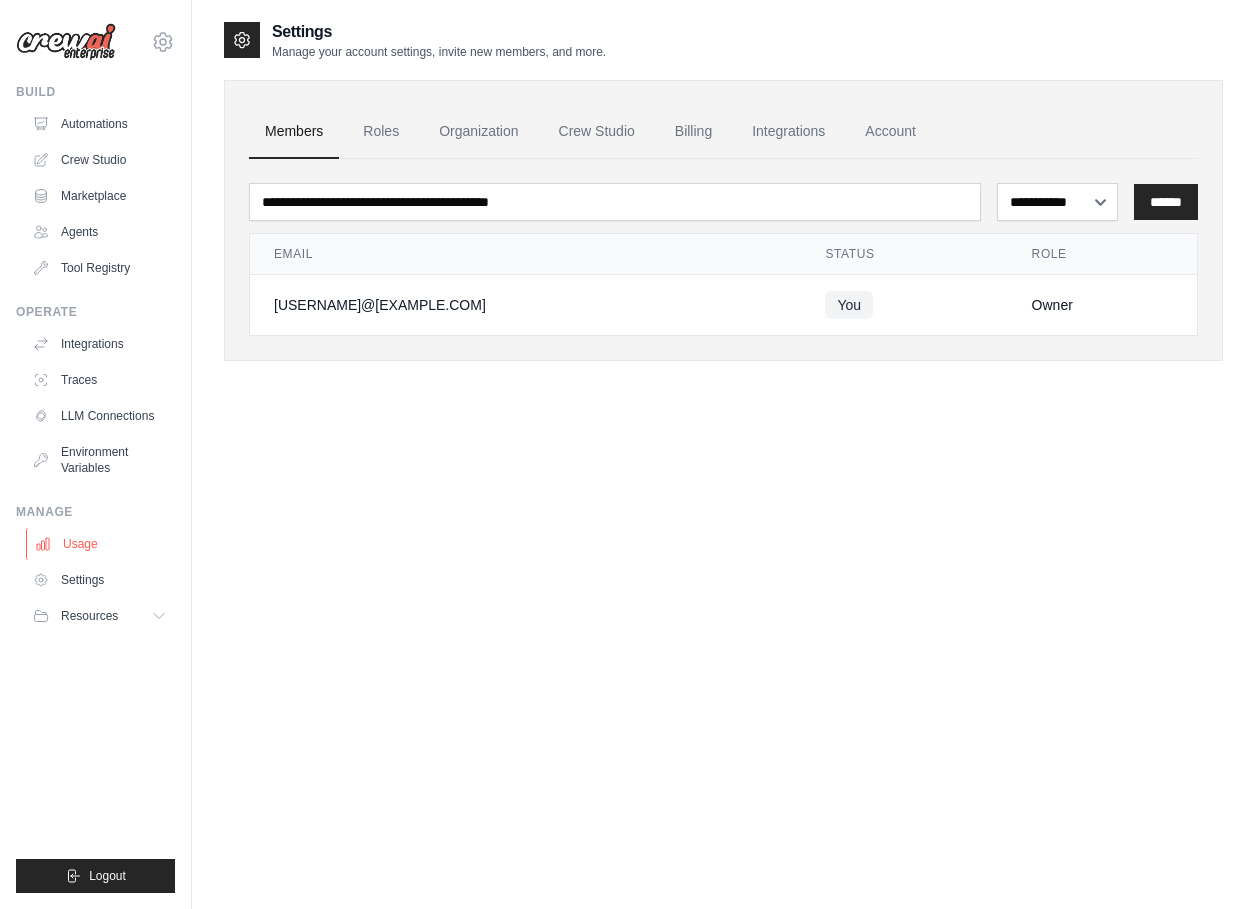 click on "Usage" at bounding box center [101, 544] 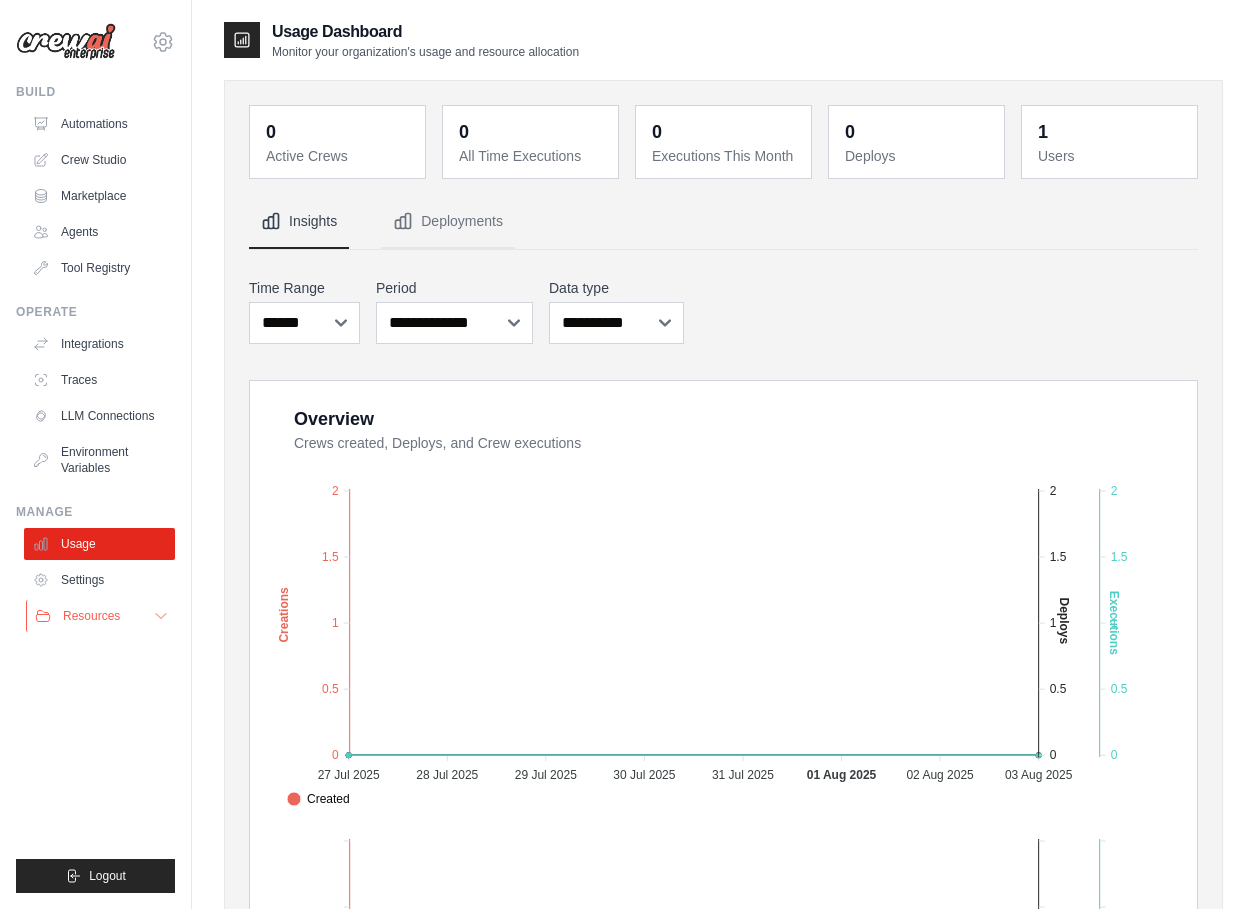 click on "Resources" at bounding box center [101, 616] 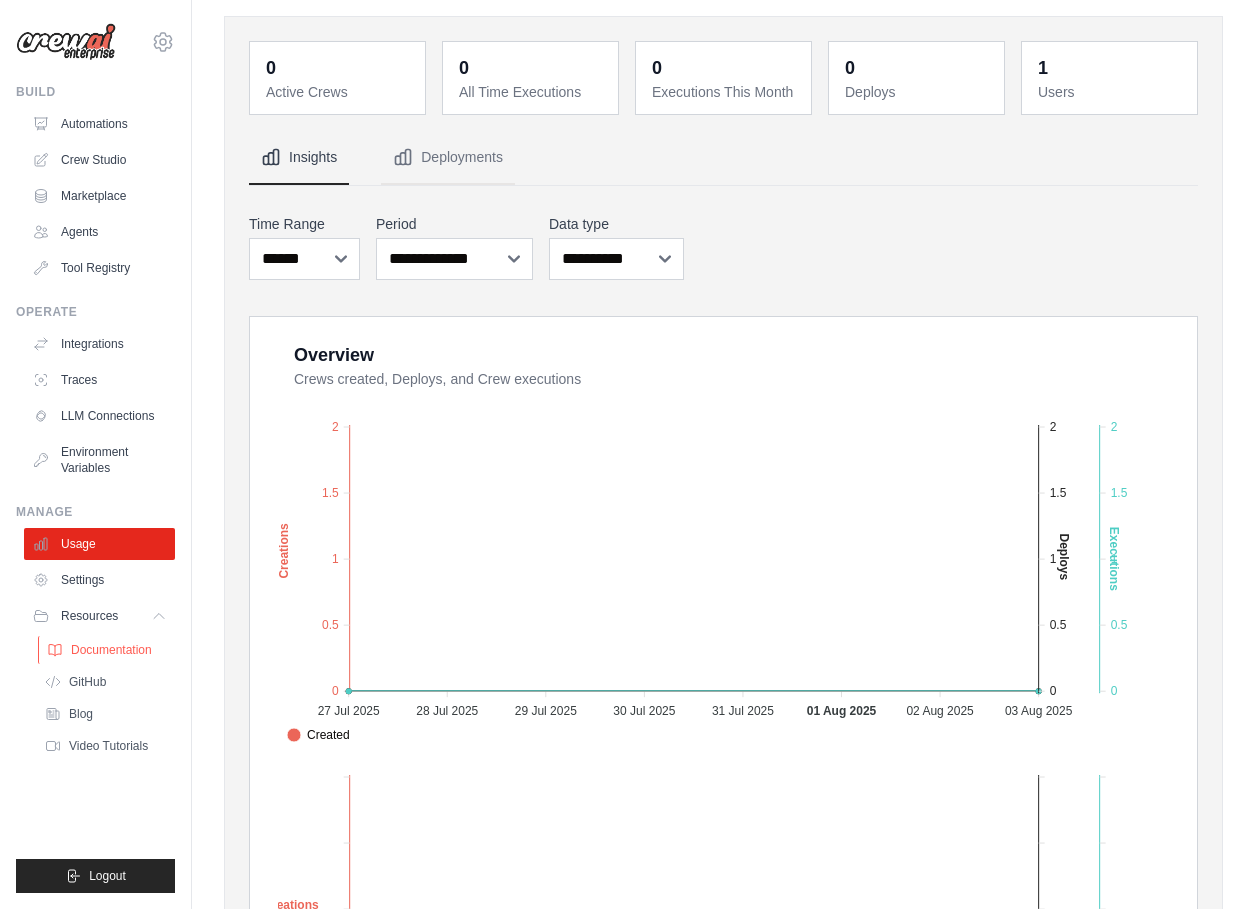 scroll, scrollTop: 100, scrollLeft: 0, axis: vertical 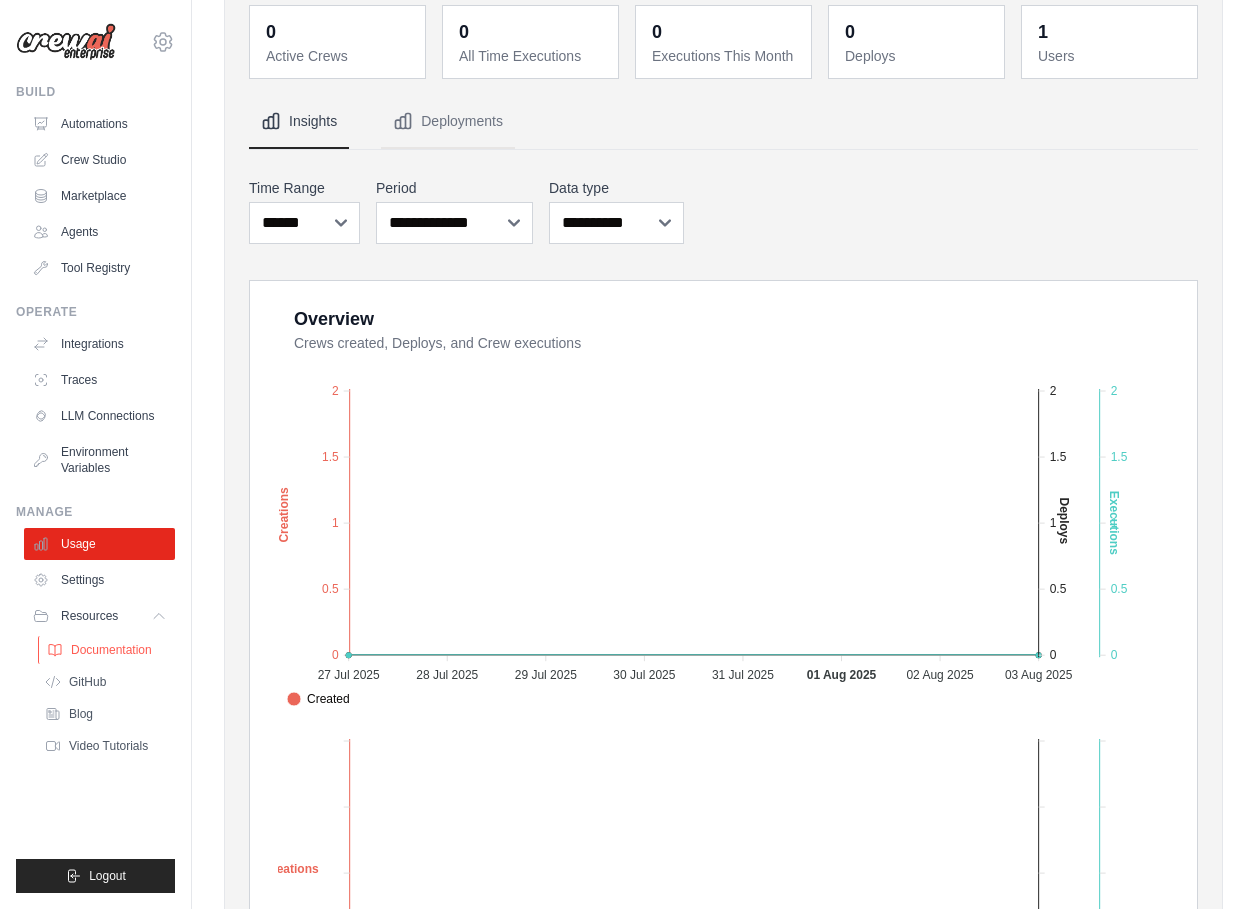 click on "Documentation" at bounding box center [111, 650] 